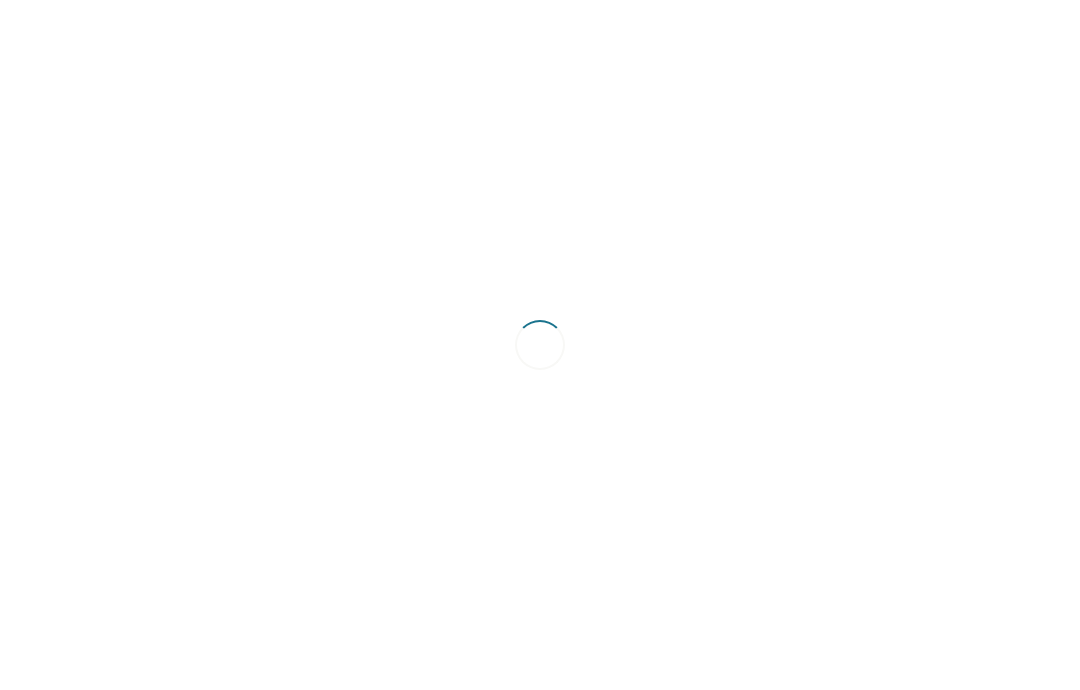 scroll, scrollTop: 80, scrollLeft: 0, axis: vertical 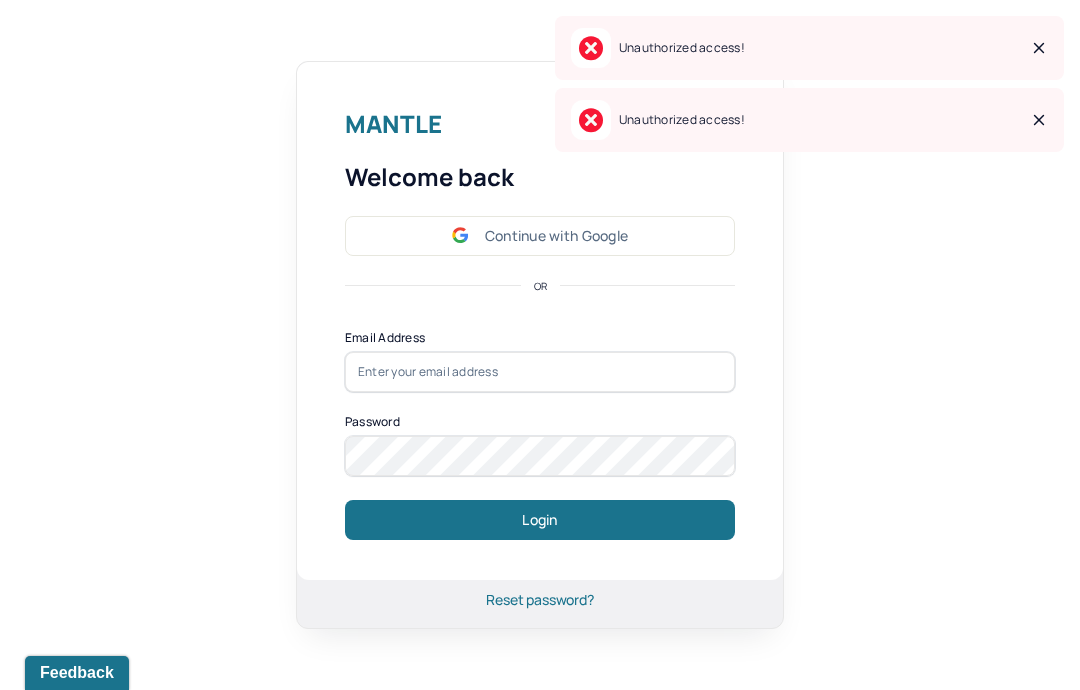 click on "Continue with Google" at bounding box center [540, 236] 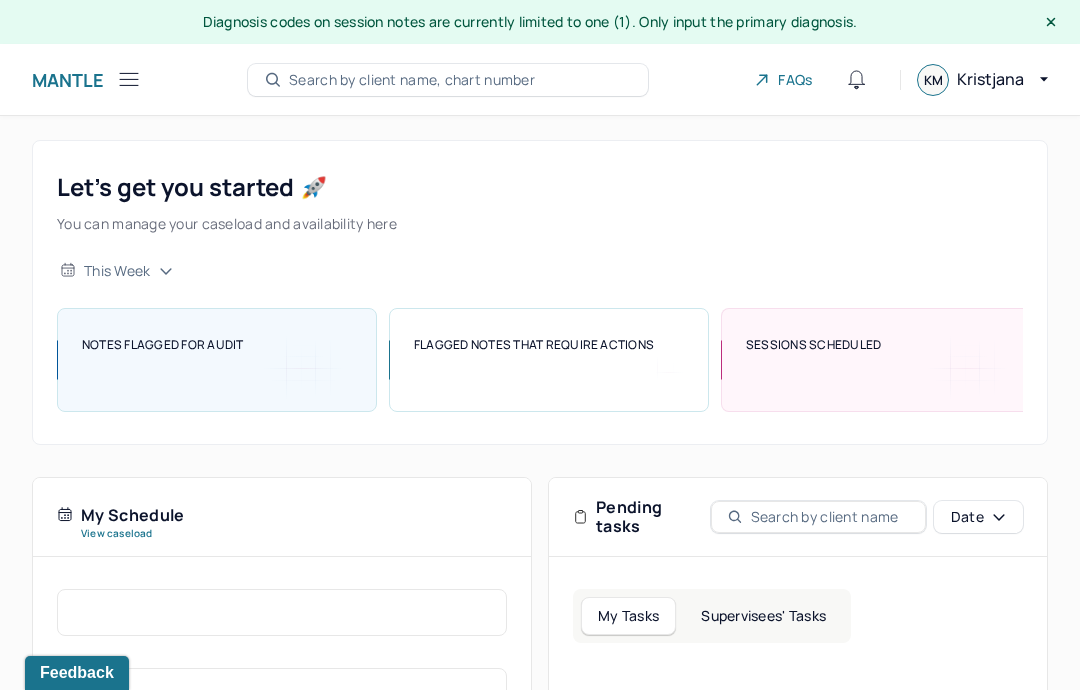 click on "Let’s get you started 🚀 You can manage your caseload and availability here" at bounding box center (540, 203) 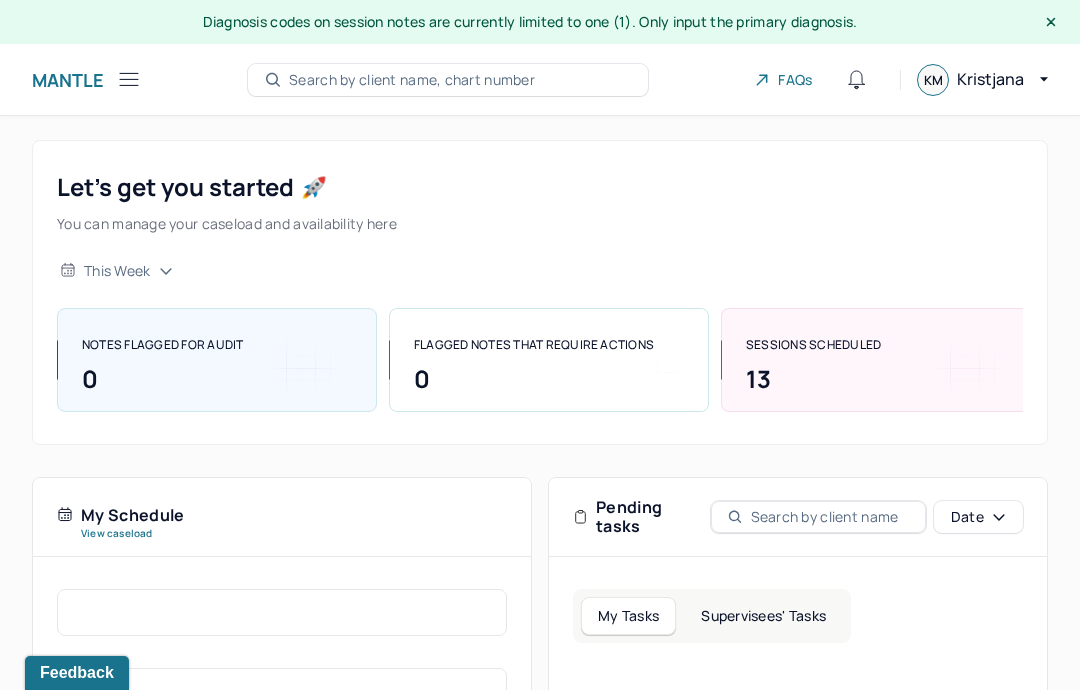 click at bounding box center (129, 79) 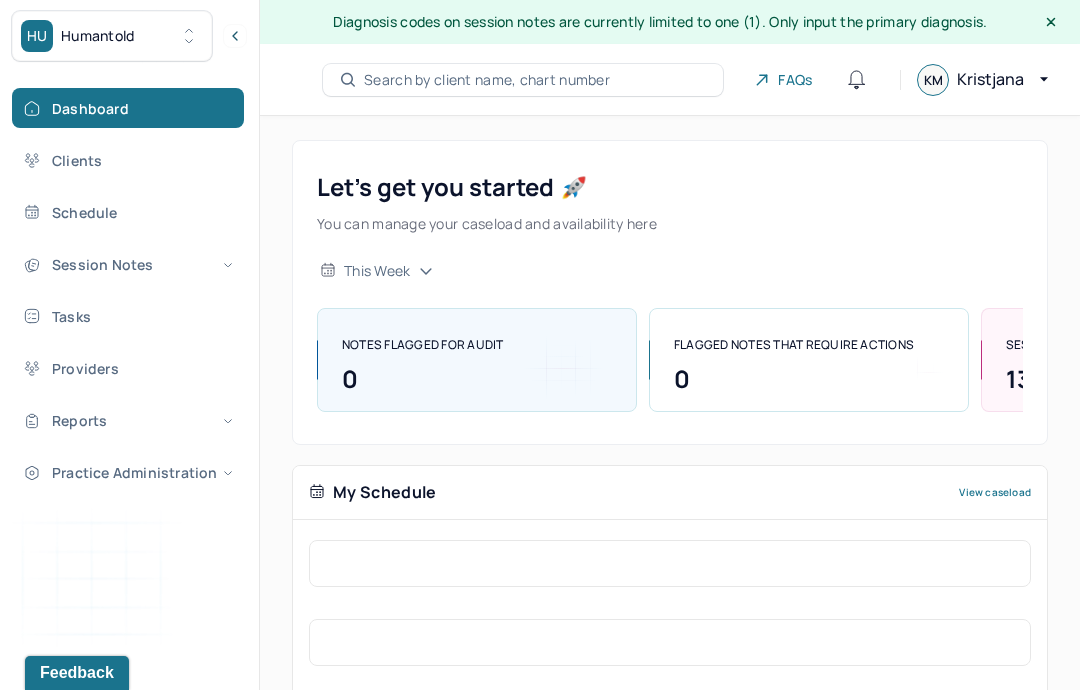 click on "Clients" at bounding box center [128, 160] 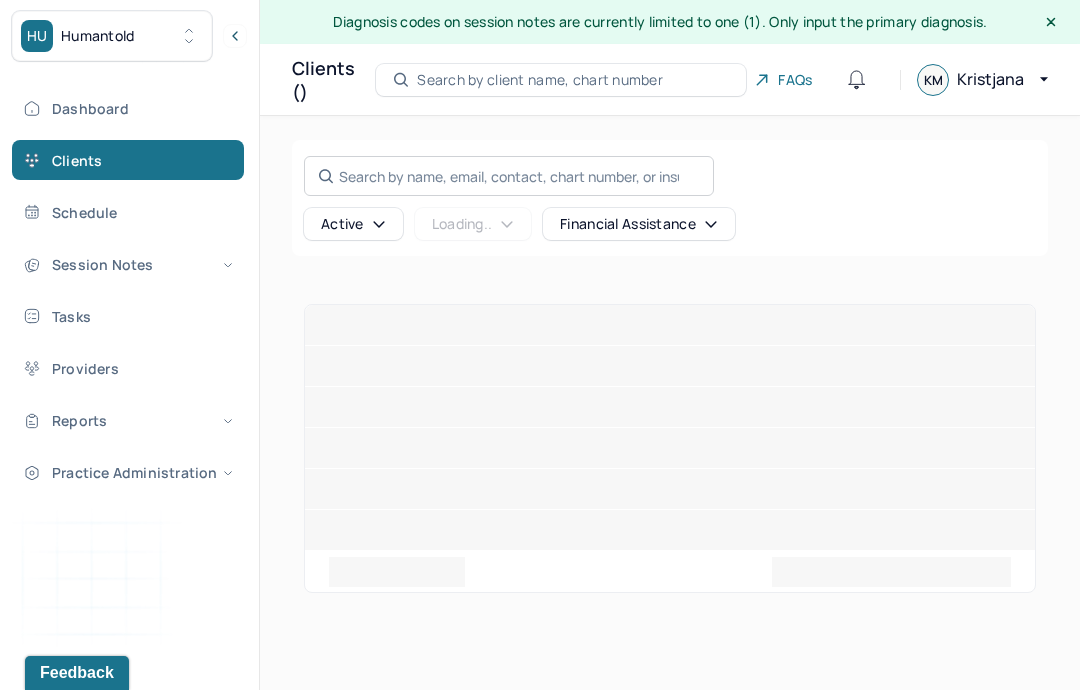 click on "Search by name, email, contact, chart number, or insurance id..." at bounding box center (509, 176) 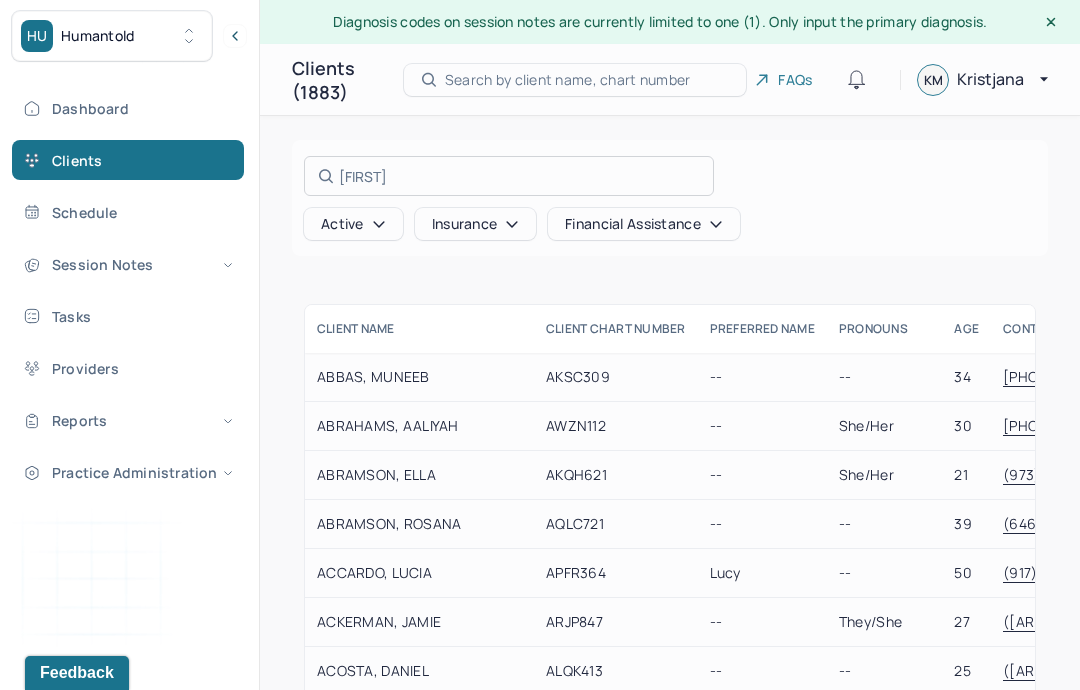 type on "[FIRST]" 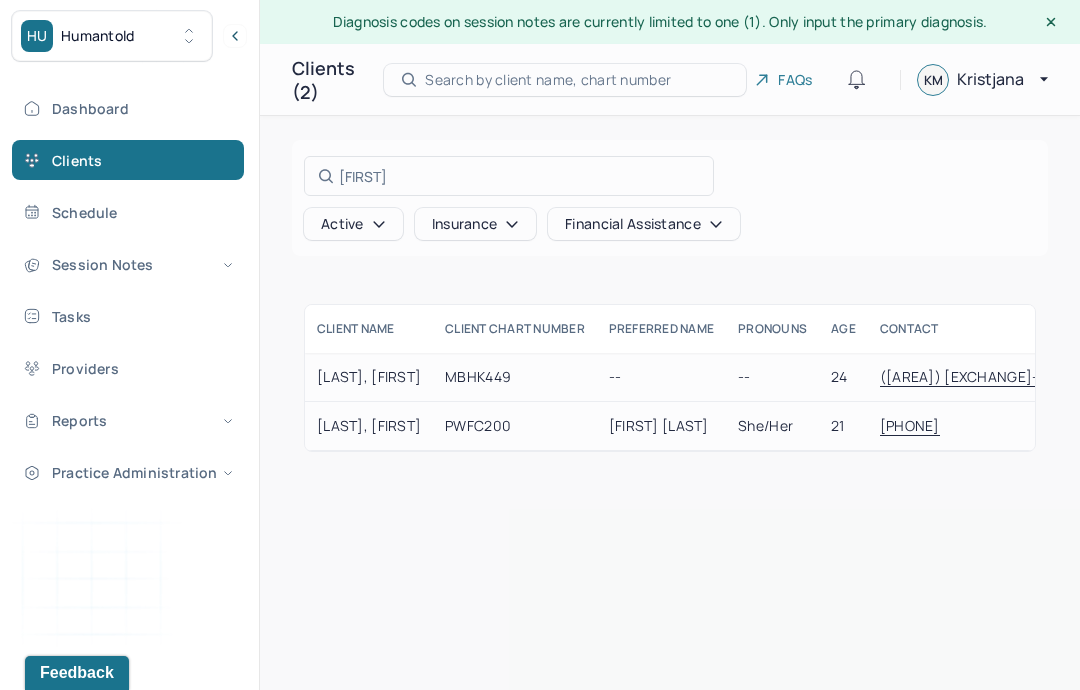 click at bounding box center [540, 345] 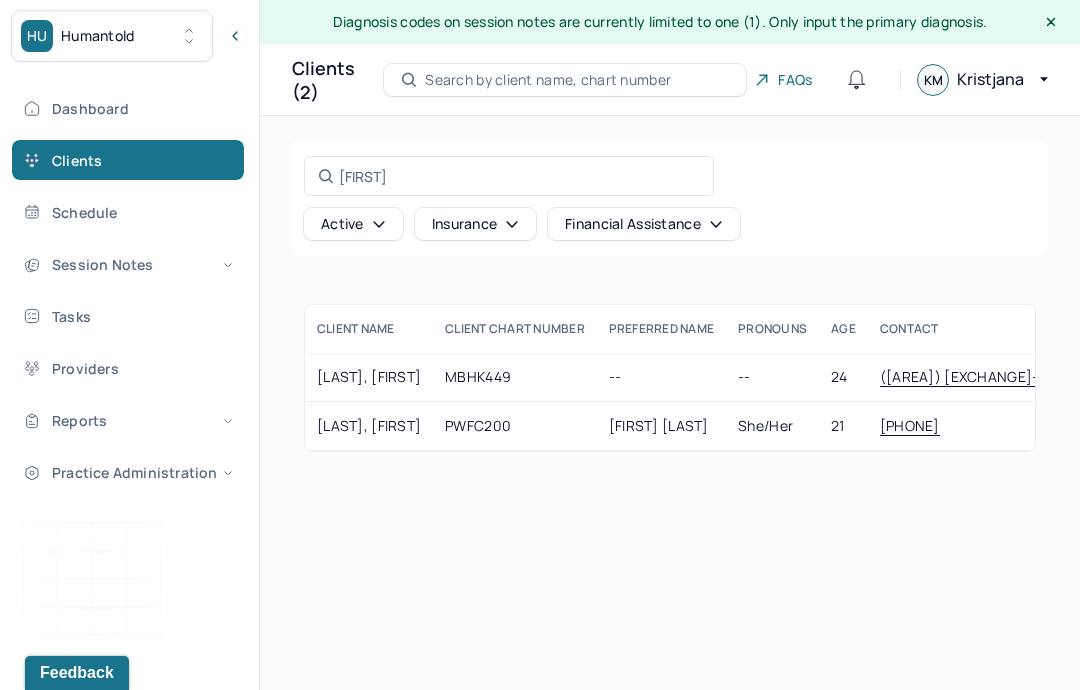 click on "[FIRST] [LAST]" at bounding box center [661, 426] 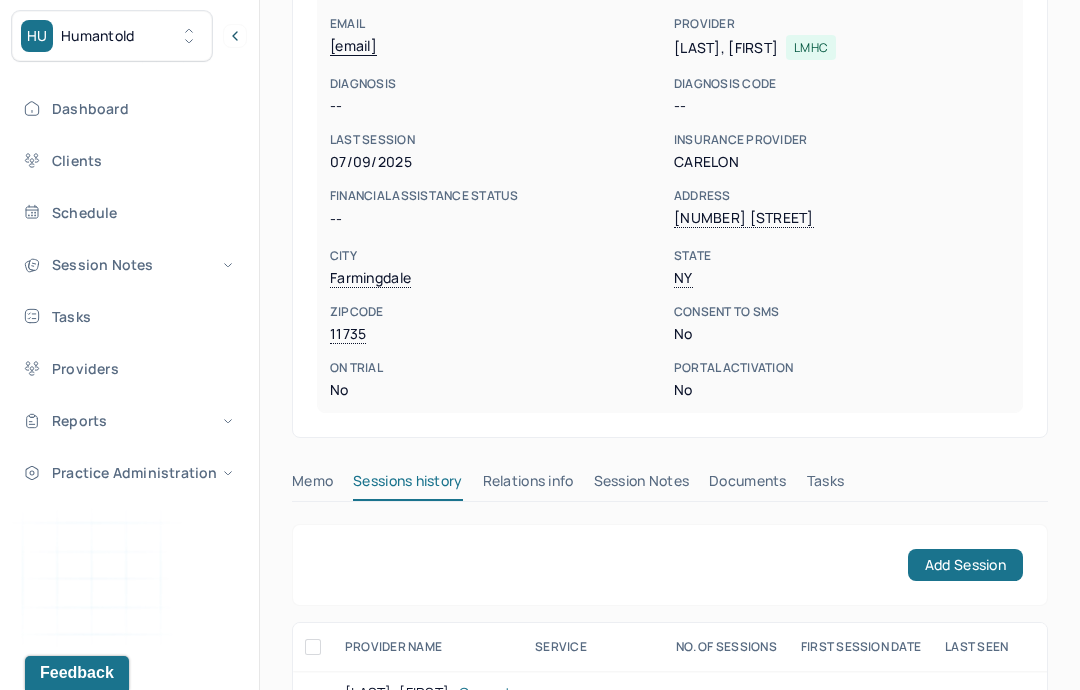 click on "She/her CLIENT CHART NUMBER PWFC200 PREFERRED NAME [FIRST] [LAST] SEX male AGE [AGE] yrs DATE OF BIRTH [DATE] CONTACT [PHONE] EMAIL [EMAIL] PROVIDER [LAST], [FIRST] LMHC DIAGNOSIS -- DIAGNOSIS CODE -- LAST SESSION [DATE] insurance provider CARELON FINANCIAL ASSISTANCE STATUS -- Address [NUMBER] [STREET] City [CITY] State [STATE] Zipcode [ZIP] Consent to Sms No On Trial No Portal Activation No" at bounding box center (670, 81) 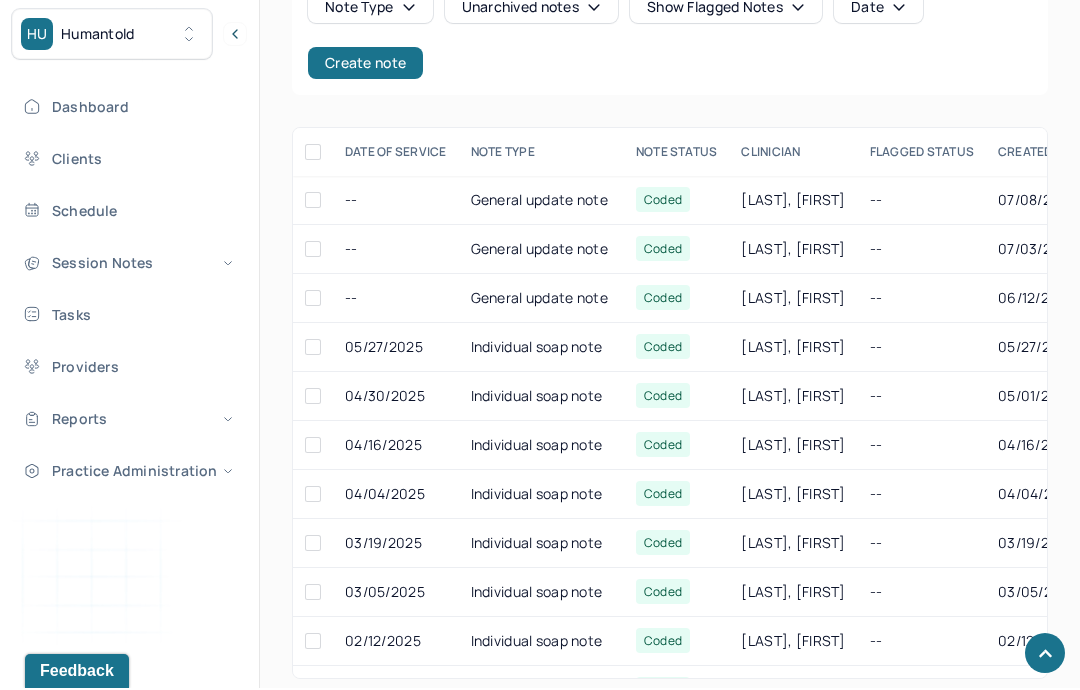 scroll, scrollTop: 1098, scrollLeft: 0, axis: vertical 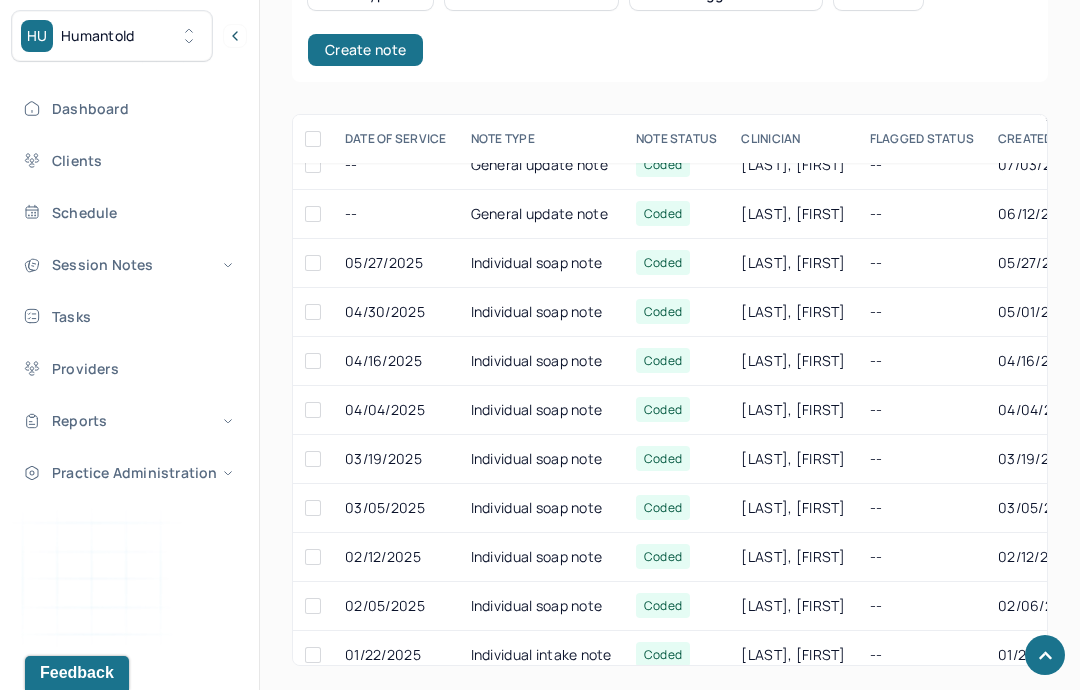 click on "Individual intake note" at bounding box center [541, 655] 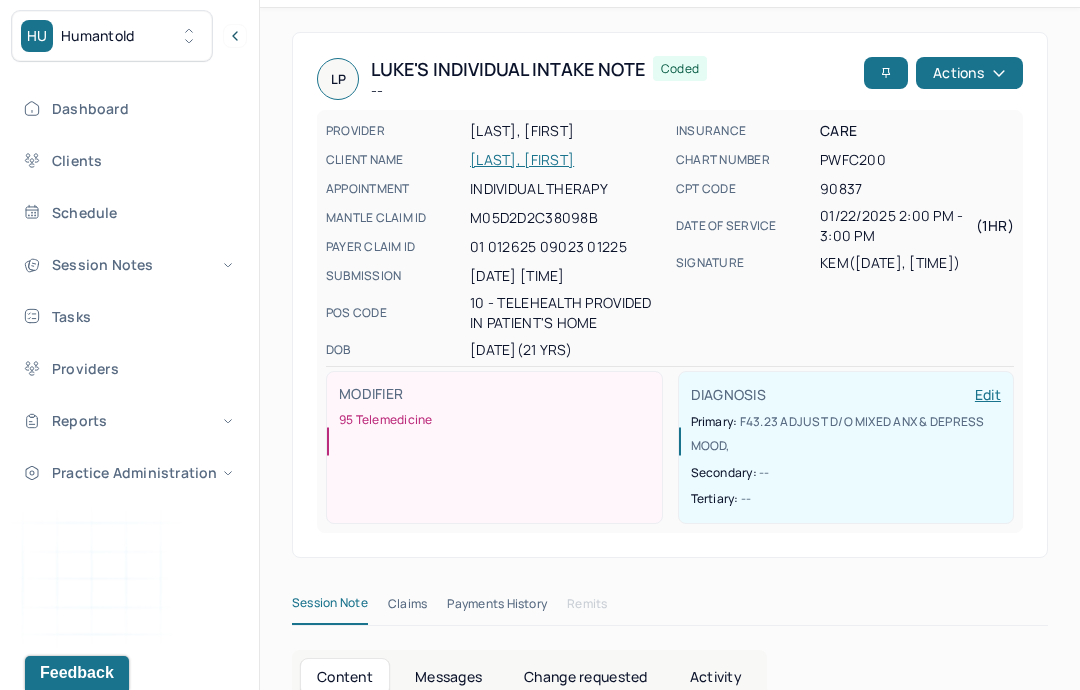 scroll, scrollTop: 0, scrollLeft: 0, axis: both 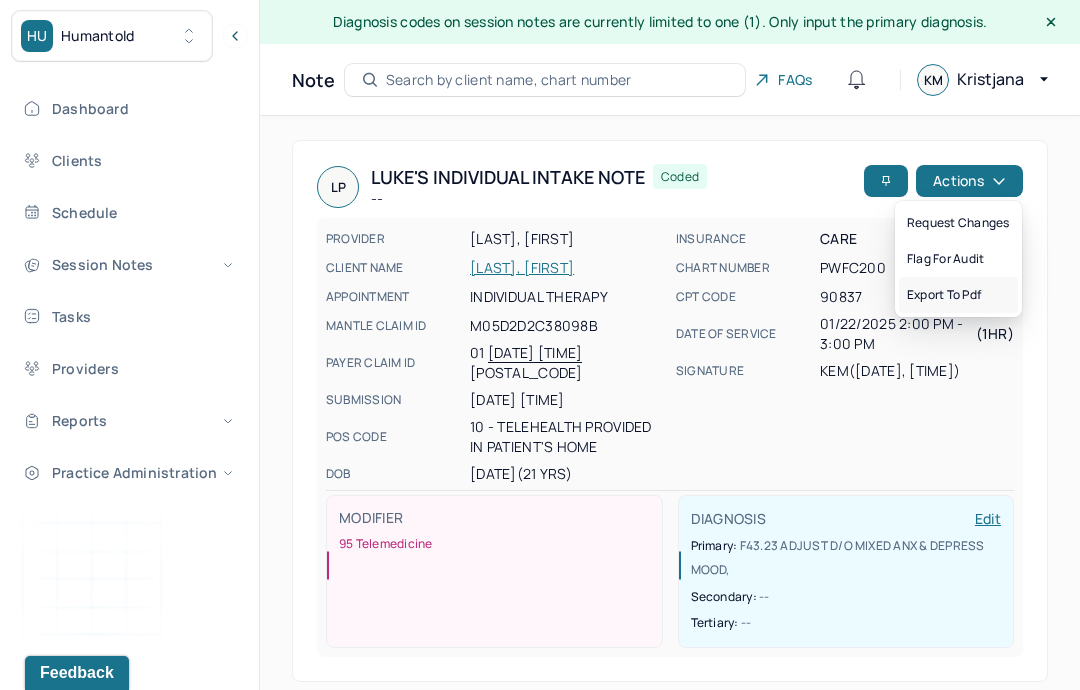 click on "Export to pdf" at bounding box center [958, 295] 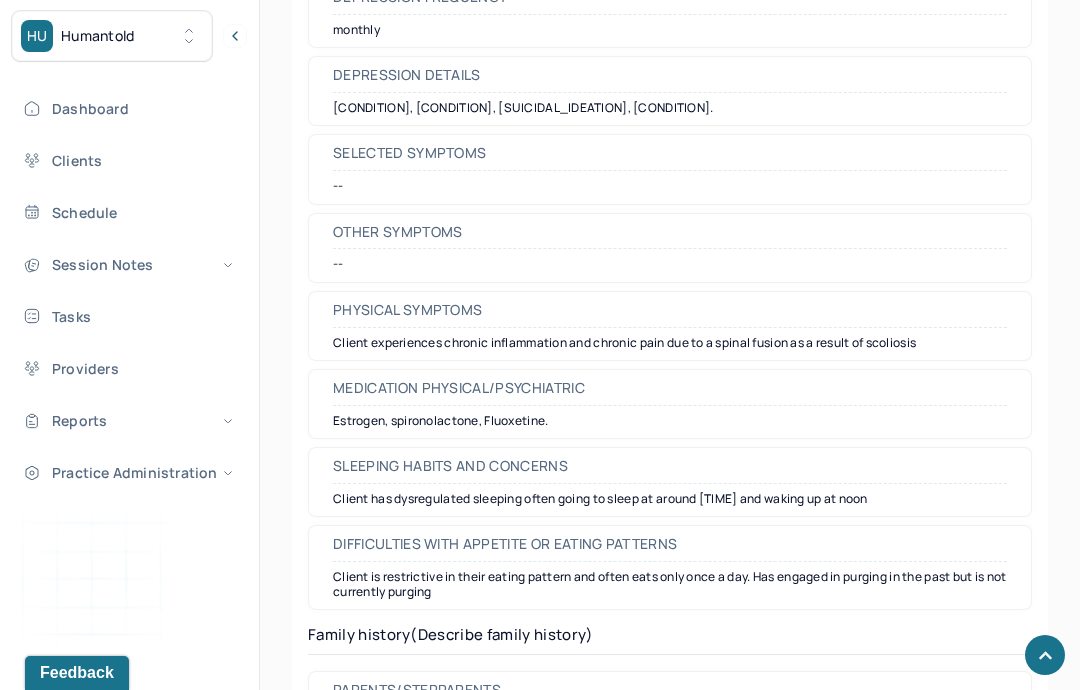scroll, scrollTop: 3755, scrollLeft: 0, axis: vertical 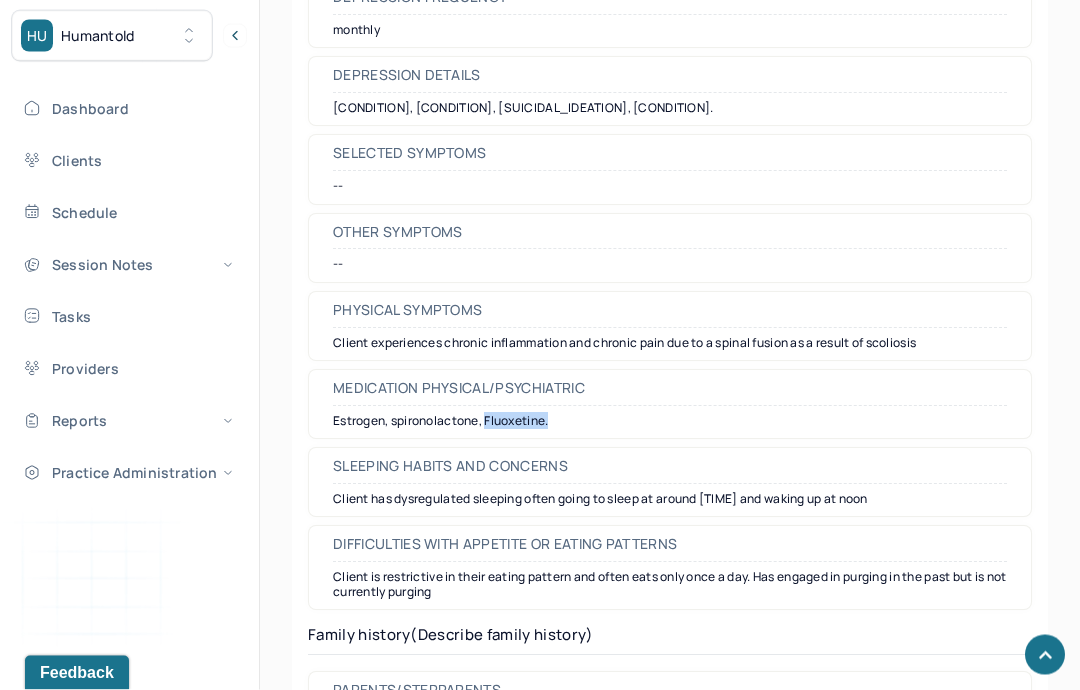click on "PROVIDER [LAST], [FIRST] CLIENT NAME [LAST], [FIRST] APPOINTMENT Individual therapy MANTLE CLAIM ID M05D2D2C38098B PAYER CLAIM ID 01     012625 09023  01225 SUBMISSION [DATE] [TIME] POS CODE 10 - Telehealth Provided in Patient's Home DOB [DATE]  ([AGE] Yrs) INSURANCE CARE CHART NUMBER PWFC200 CPT CODE 90837 DATE OF SERVICE [DATE]   [TIME]   -   [TIME] ( 1hr ) SIGNATURE kem  ([DATE], [TIME]) MODIFIER 95 Telemedicine DIAGNOSIS   Edit   Primary:   F43.23 ADJUST D/O MIXED ANX & DEPRESS MOOD ,  Secondary:   -- Tertiary:   --   Session Note     Claims     Payments History     Remits     Content     Messages     Change requested     Activity       Sections Identity Presenting concerns Symptoms Family history Family psychiatric history Mental health history Suicide risk assessment Mental status exam Summary Treatment goals   Sections   NOTE CONTENT Appointment location teletherapy Client Teletherapy Location Home Home -- -- Identity" at bounding box center (670, 1503) 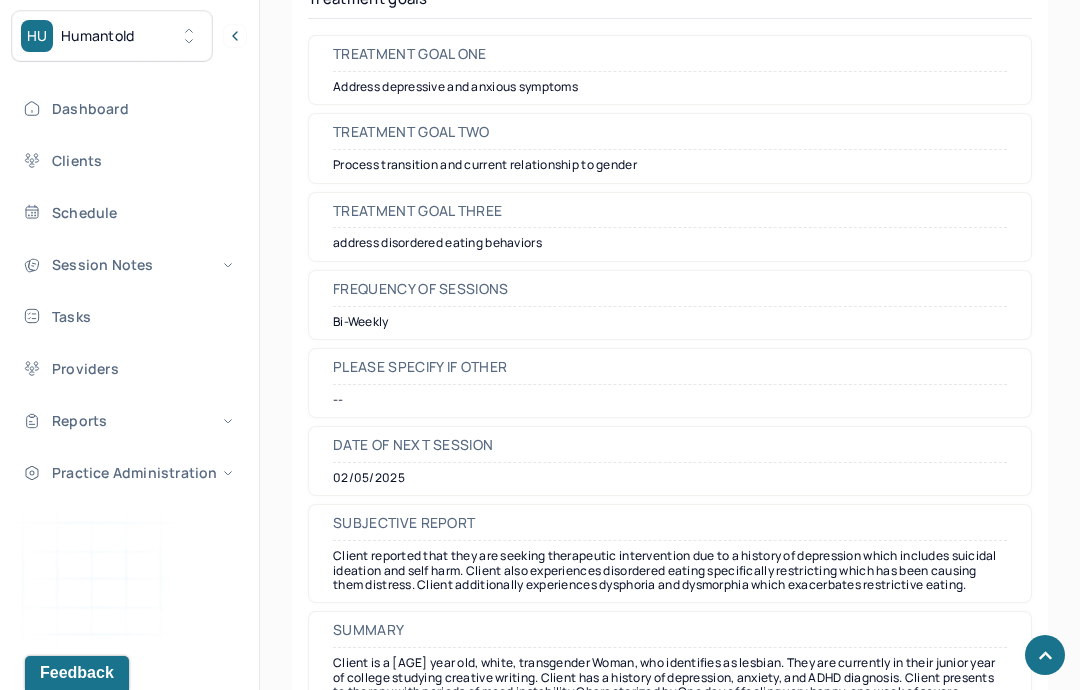 scroll, scrollTop: 9478, scrollLeft: 0, axis: vertical 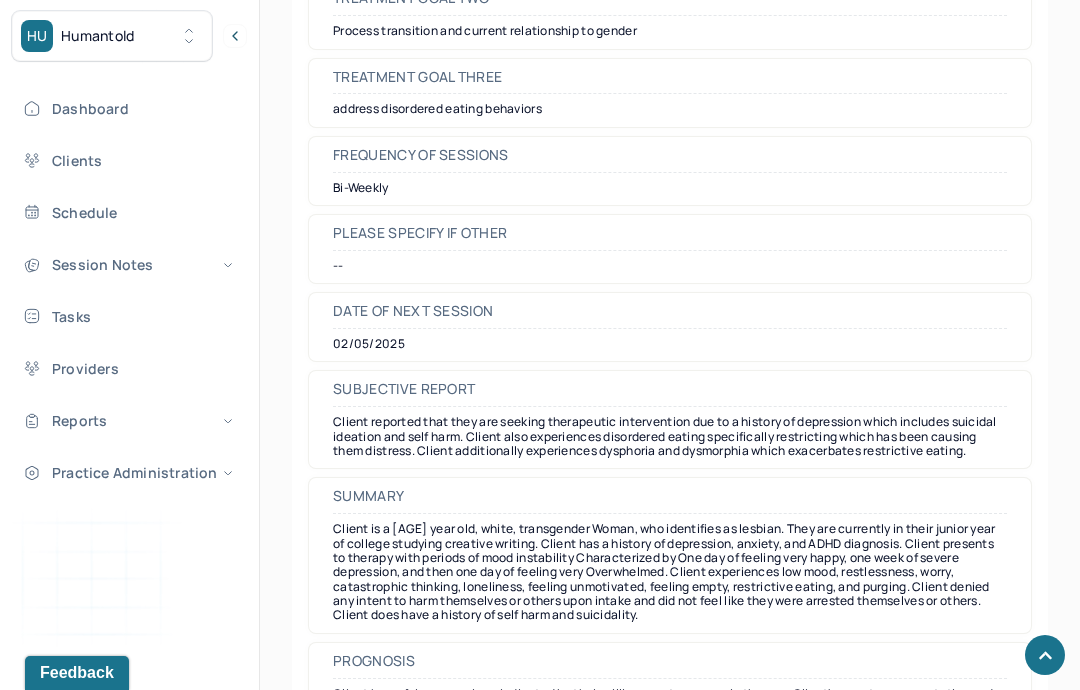 click on "Dashboard" at bounding box center [128, 108] 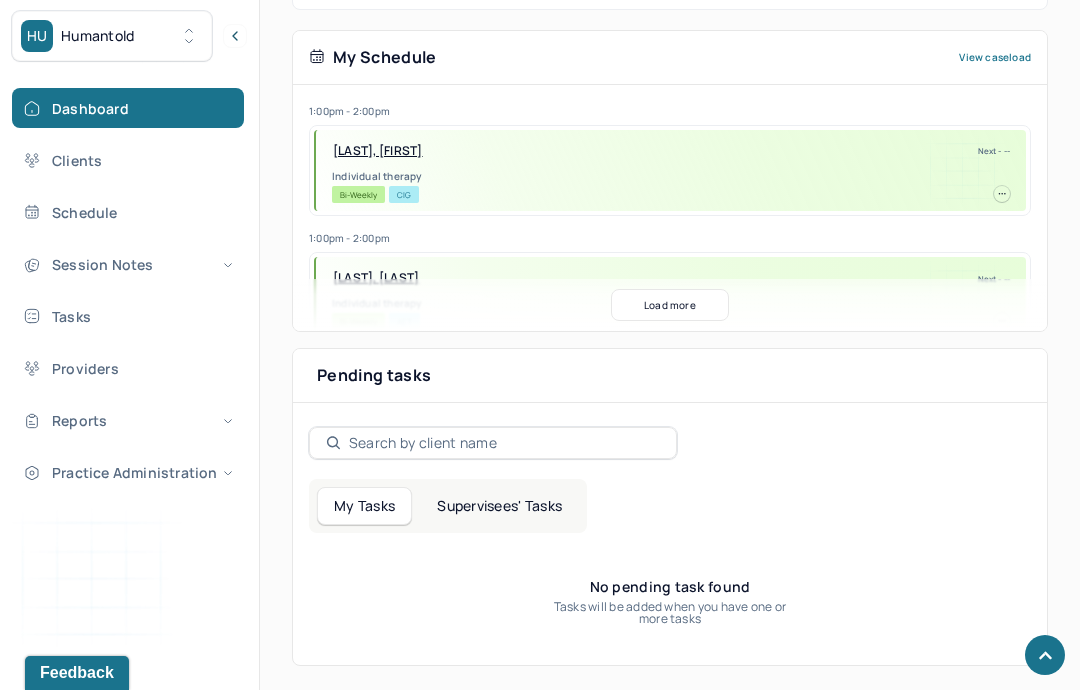 click on "Diagnosis codes on session notes are currently limited to one (1). Only input the primary diagnosis.       Search by client name, chart number     FAQs     KM [FIRST] Let’s get you started 🚀 You can manage your caseload and availability here   this week   NOTES FLAGGED FOR AUDIT 0 FLAGGED NOTES THAT REQUIRE ACTIONS 0 SESSIONS SCHEDULED 13 COMPLETED NOTES 14 LATE NOTES 0 My Schedule View caseload [TIME] - [TIME]   [LAST], [FIRST]   Next - -- Individual therapy Bi-Weekly CIG     [TIME] - [TIME]   DELANCEY WEINBERG, ACADIA   Next - -- Individual therapy Bi-Weekly AET     [TIME] - [TIME]   DELANCEY WEINBERG, ACADIA   Next - -- Individual therapy Bi-Weekly AET     [TIME] - [TIME]   [LAST], [FIRST]   Next - -- Individual therapy Bi-Weekly AET     [TIME] - [TIME]   [LAST], [FIRST]   Next - -- Individual therapy Weekly" at bounding box center [540, -90] 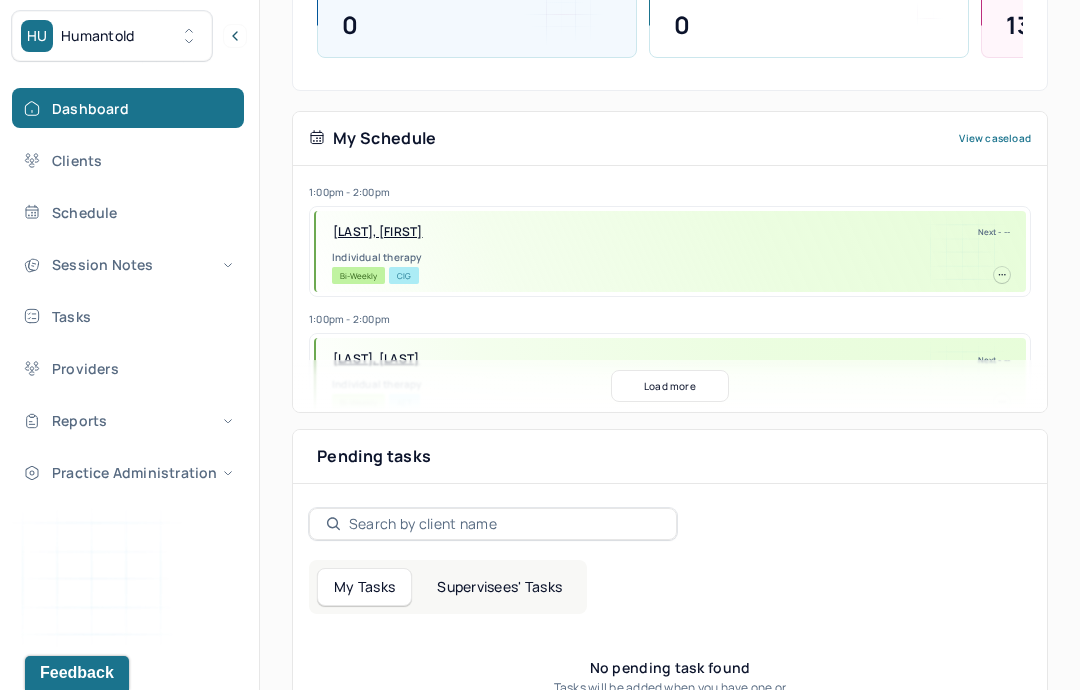 click on "Clients" at bounding box center (128, 160) 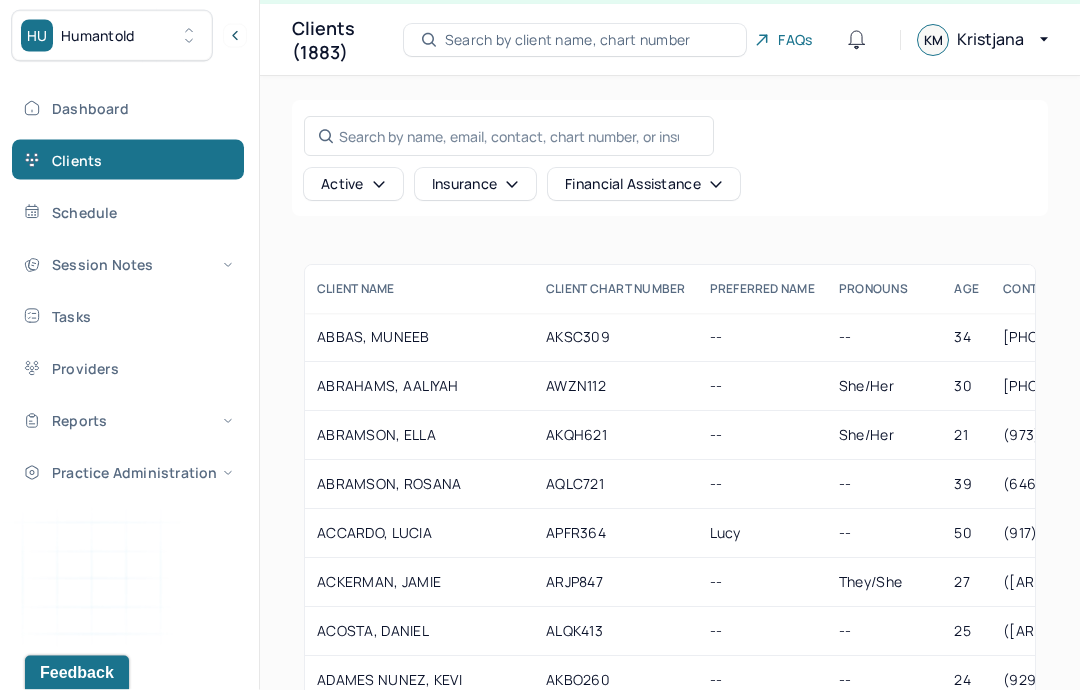 scroll, scrollTop: 0, scrollLeft: 0, axis: both 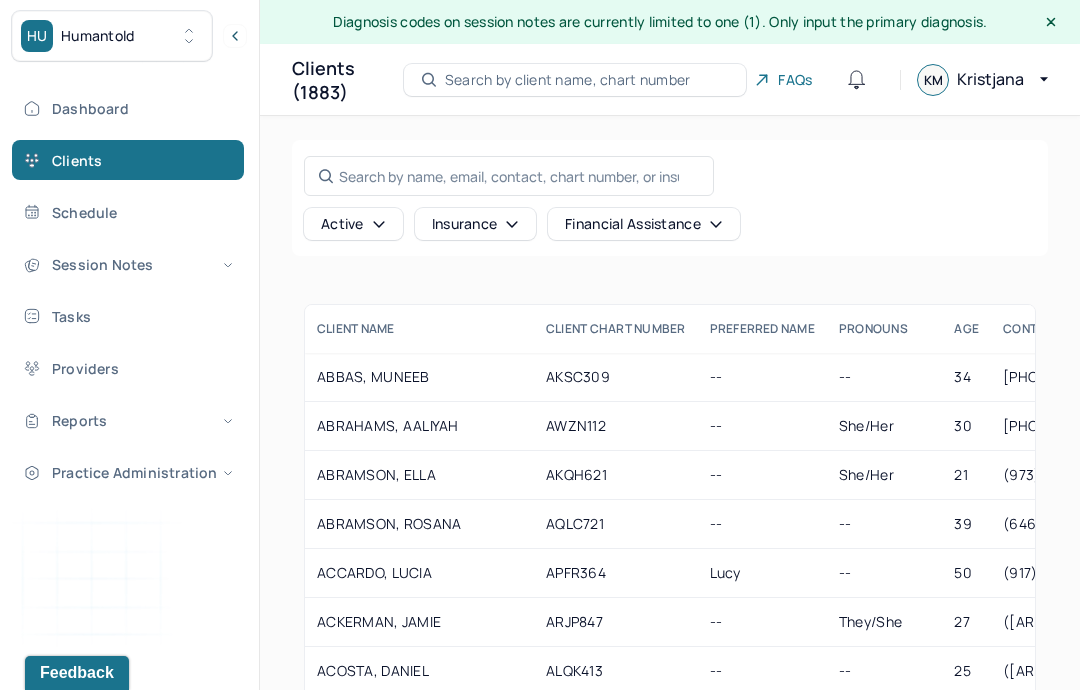 click on "Search by client name, chart number" at bounding box center (575, 80) 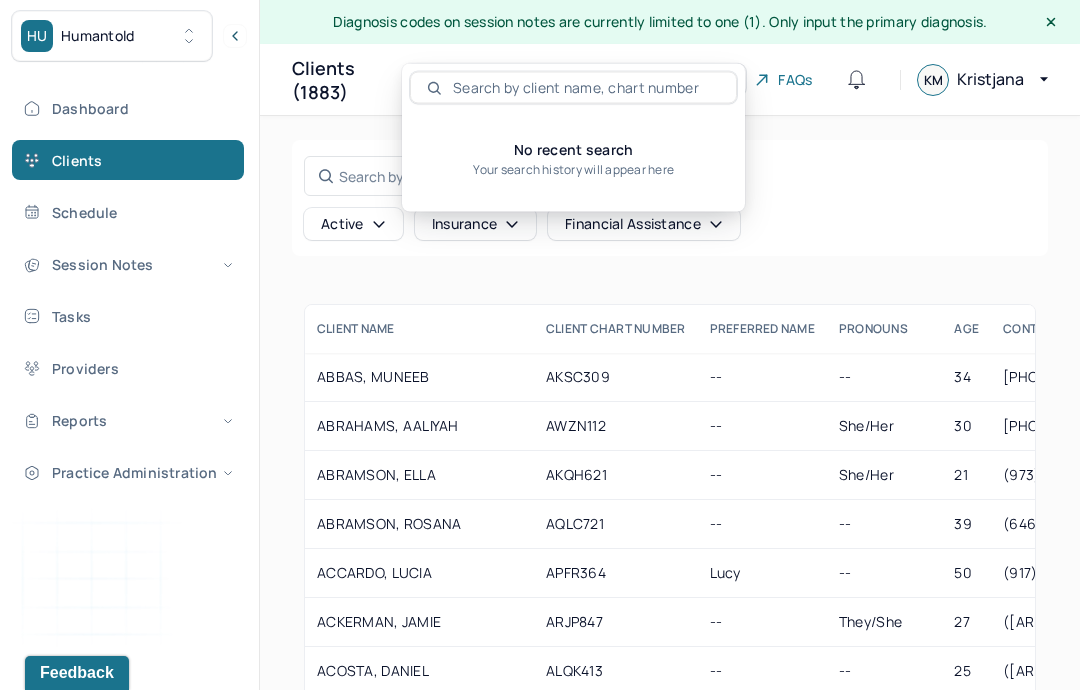 scroll, scrollTop: 0, scrollLeft: 0, axis: both 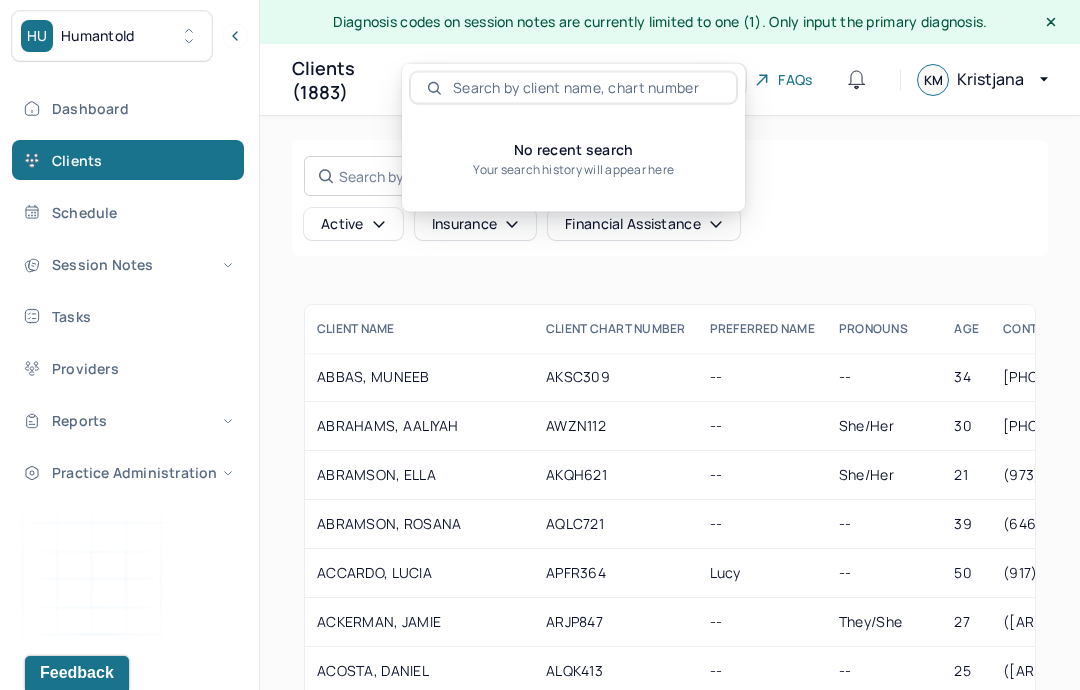 click on "Search by name, email, contact, chart number, or insurance id..." at bounding box center (509, 176) 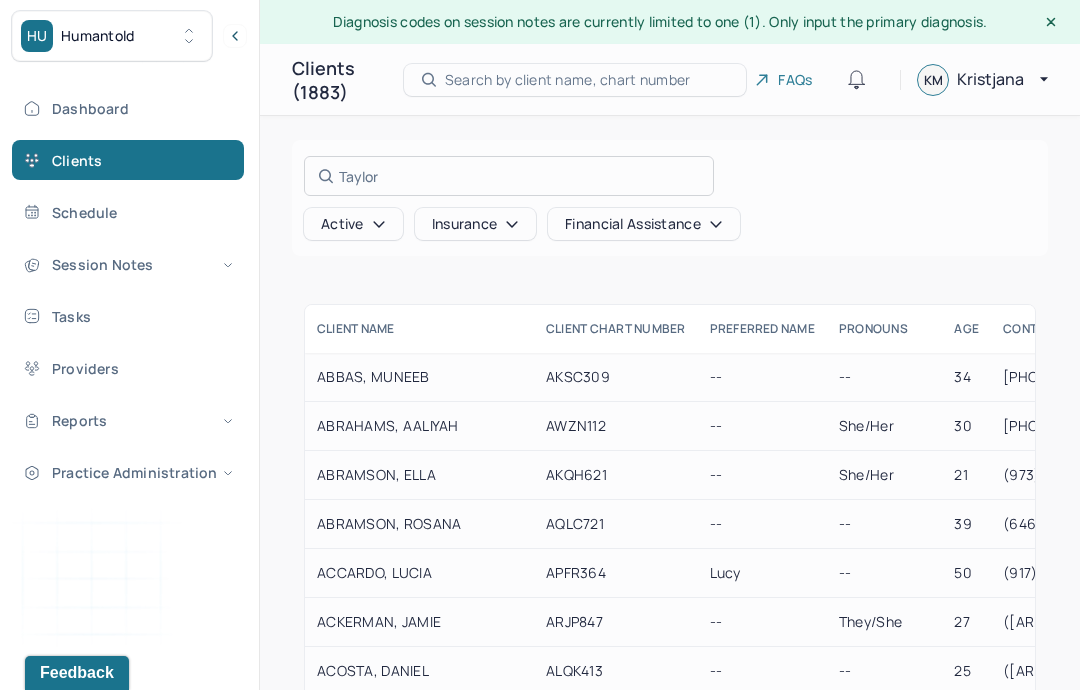 type on "Taylor" 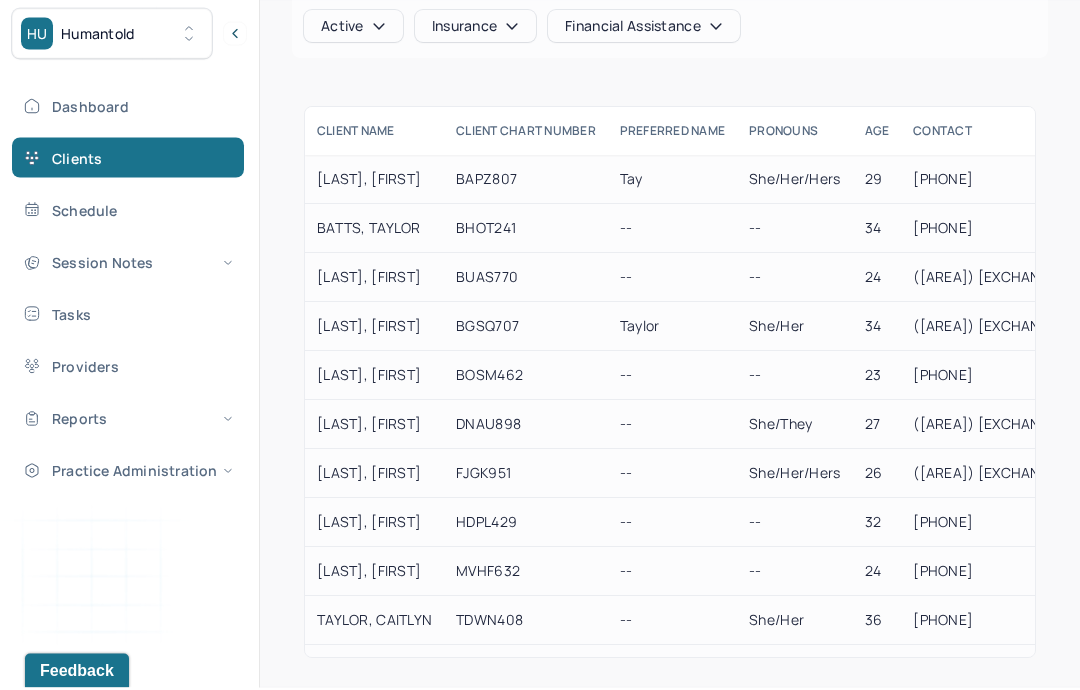 scroll, scrollTop: 190, scrollLeft: 0, axis: vertical 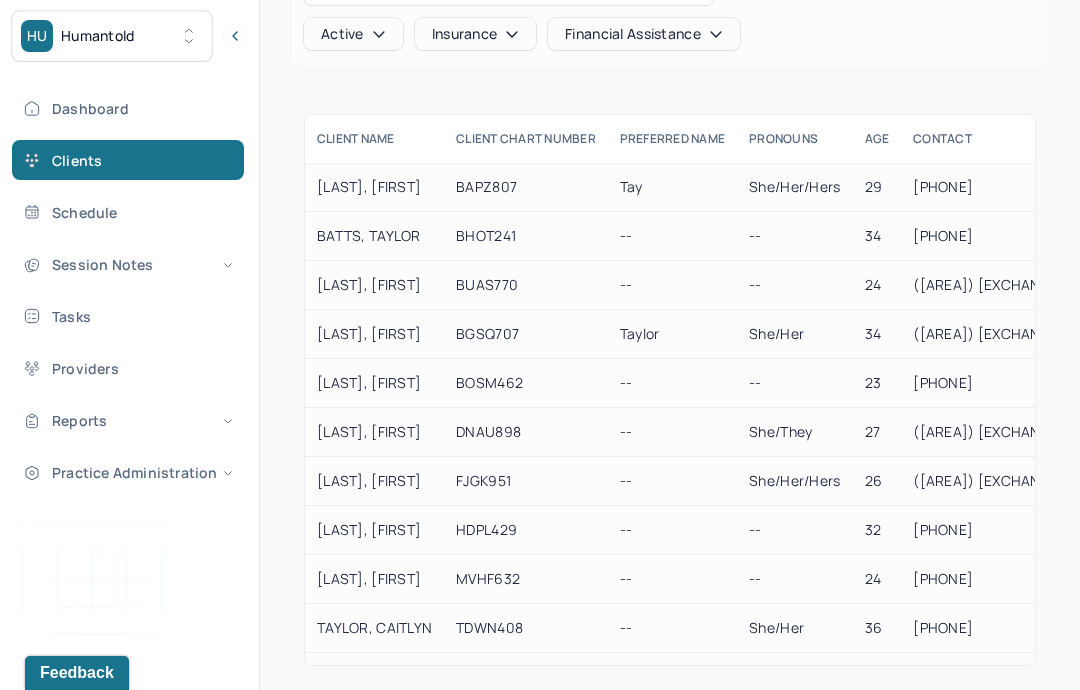 click at bounding box center [540, 345] 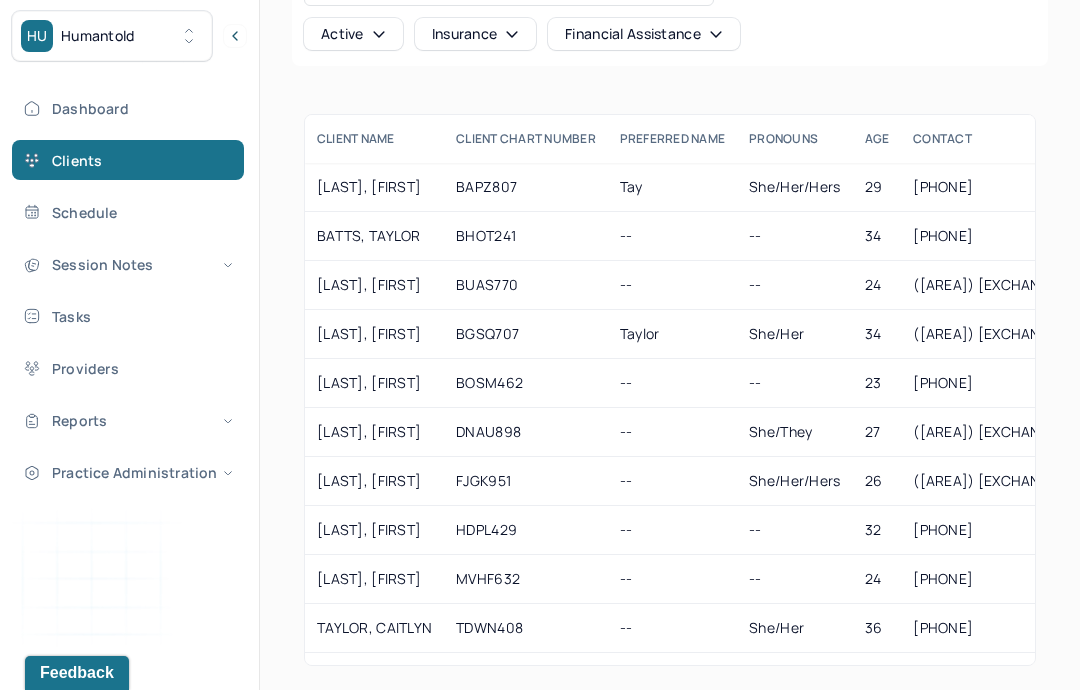 click on "TMQD382" at bounding box center (526, 677) 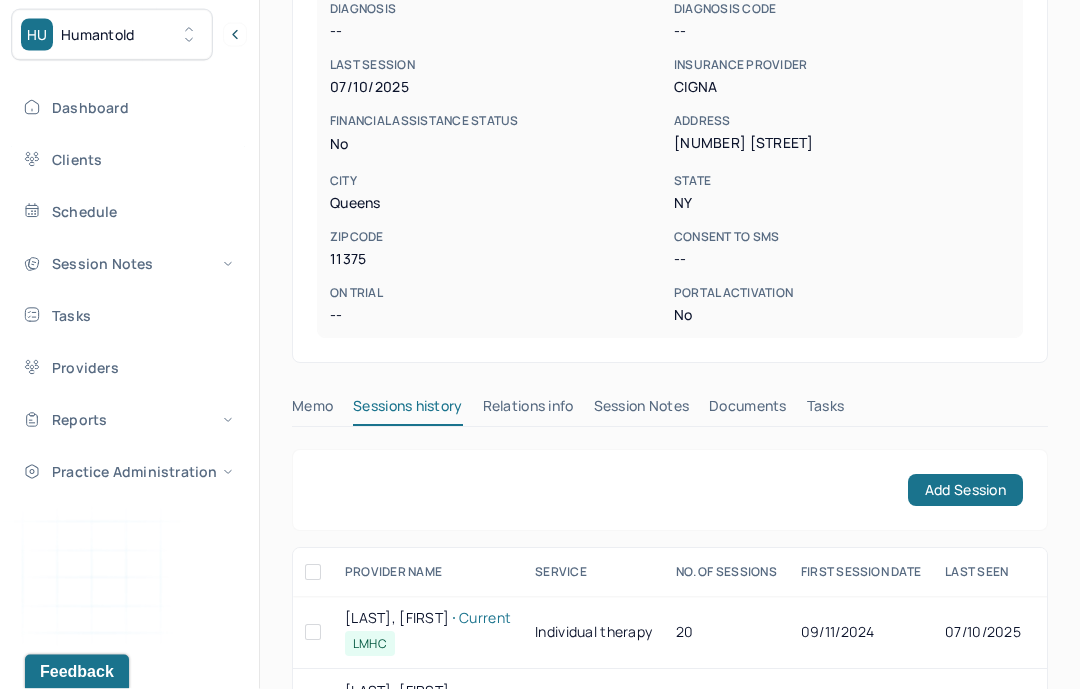 click on "Session Notes" at bounding box center [642, 412] 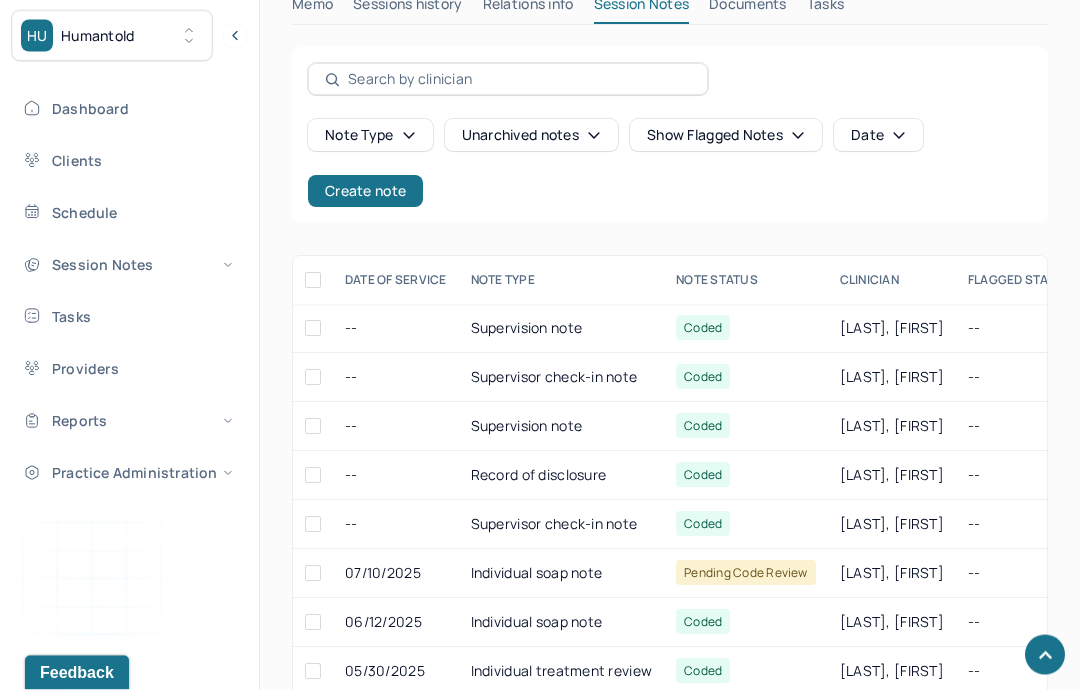 click on "Individual soap note" at bounding box center (562, 574) 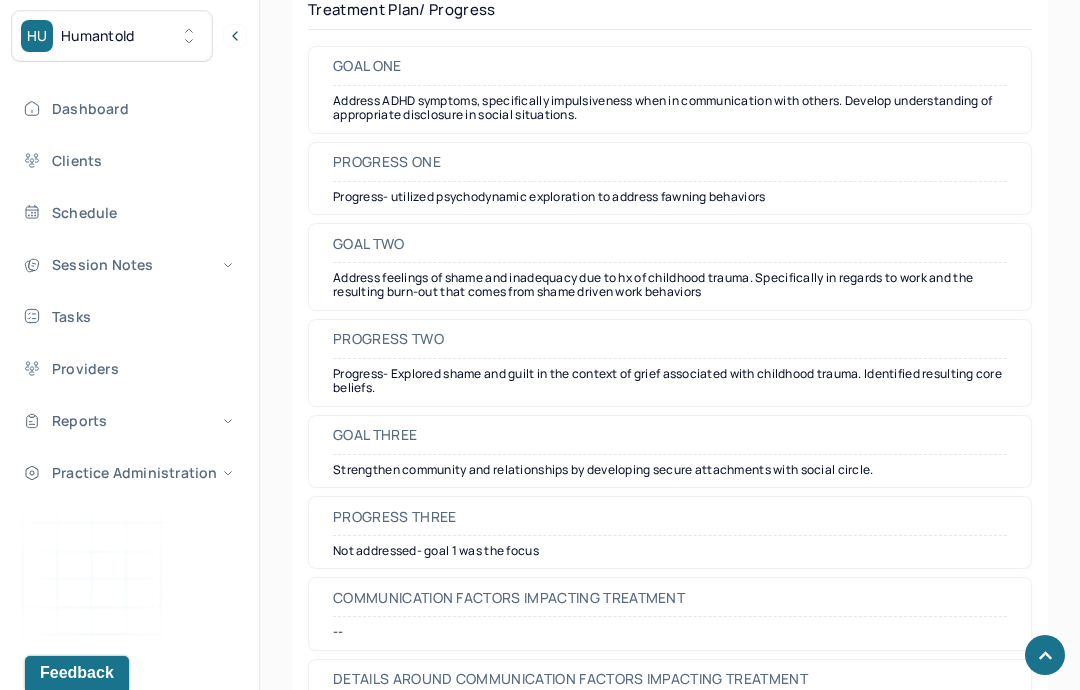 scroll, scrollTop: 3303, scrollLeft: 0, axis: vertical 